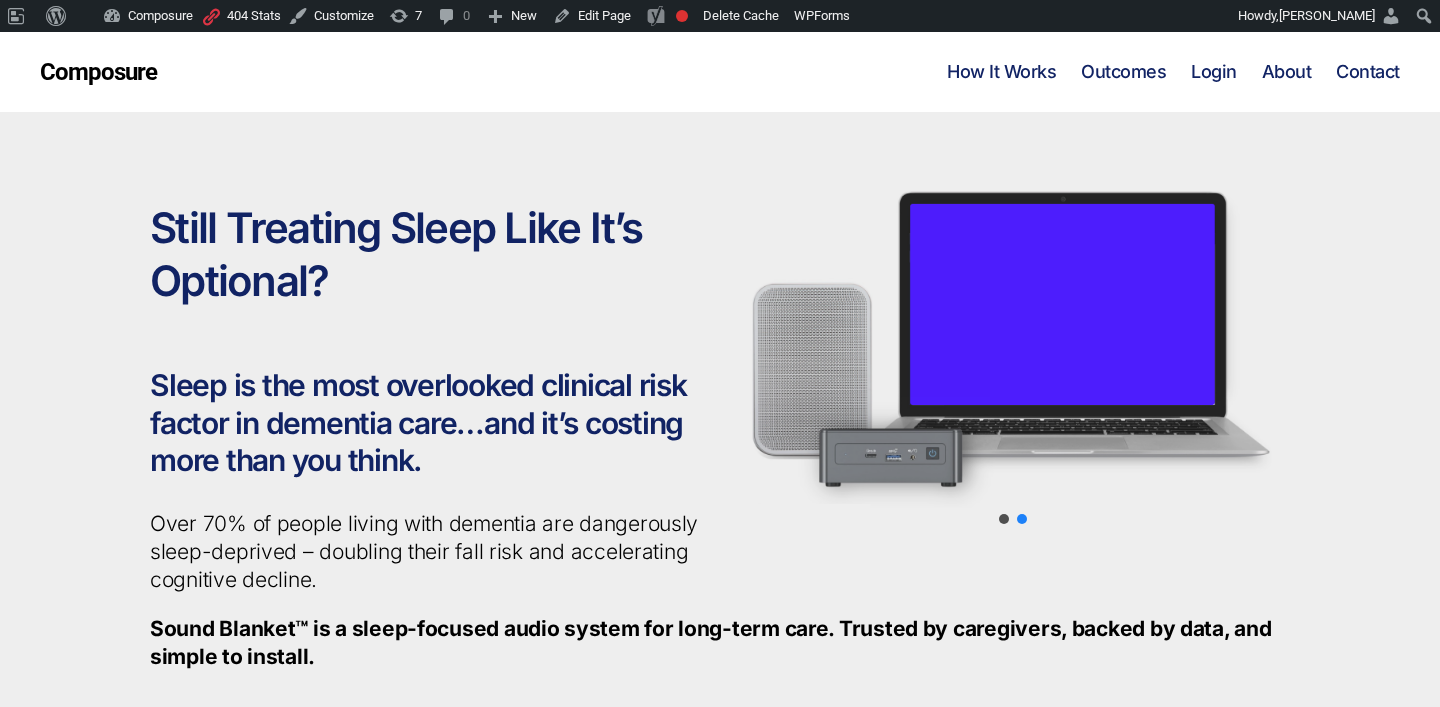 scroll, scrollTop: 125, scrollLeft: 0, axis: vertical 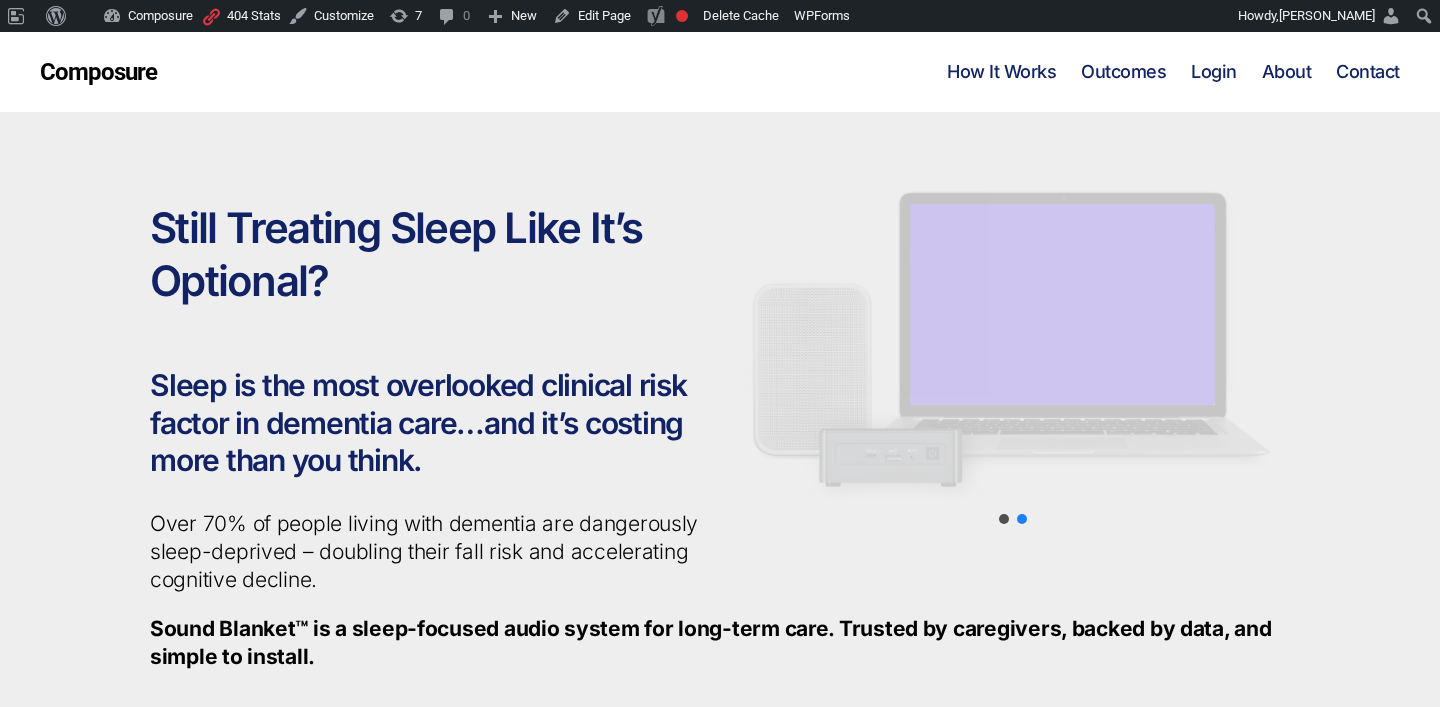 click on "Composure
Menu
How It Works
Outcomes
Login
About
Contact" at bounding box center [720, 72] 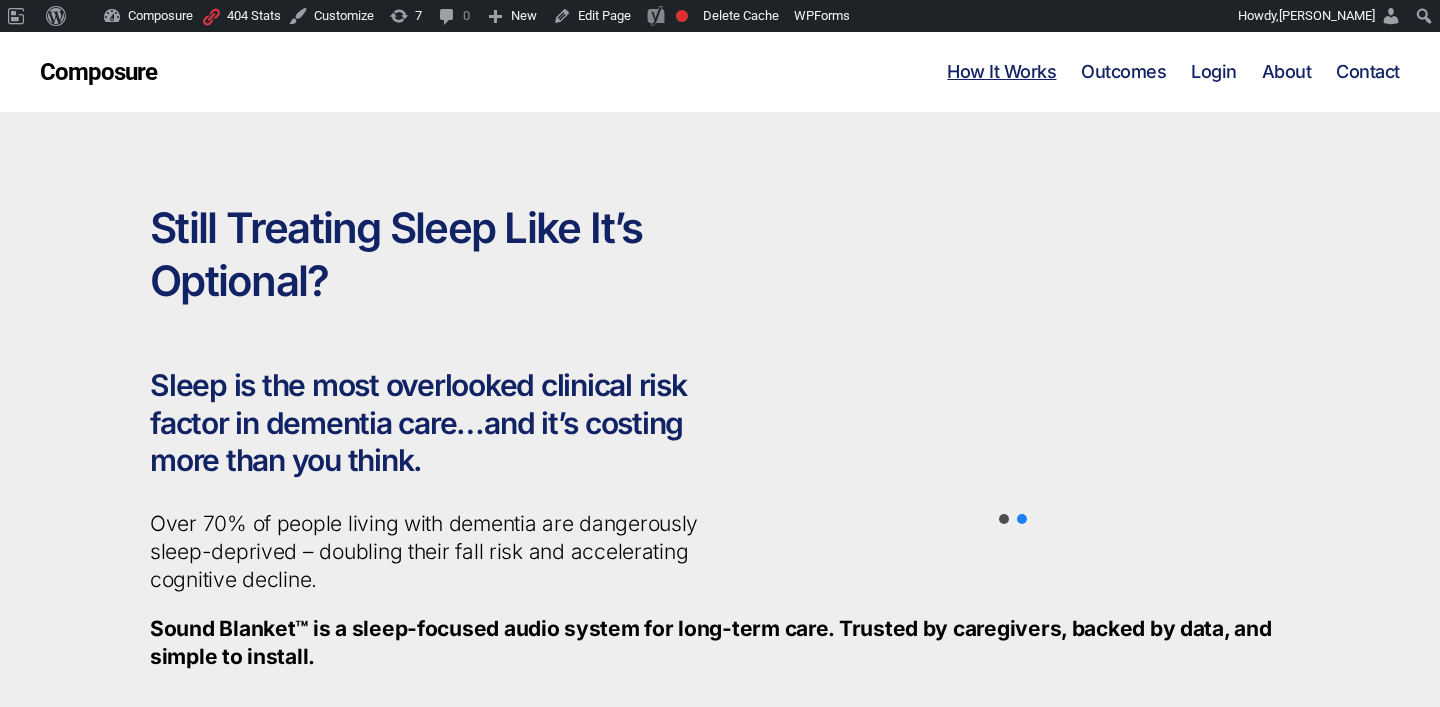 click on "How It Works" at bounding box center (1001, 72) 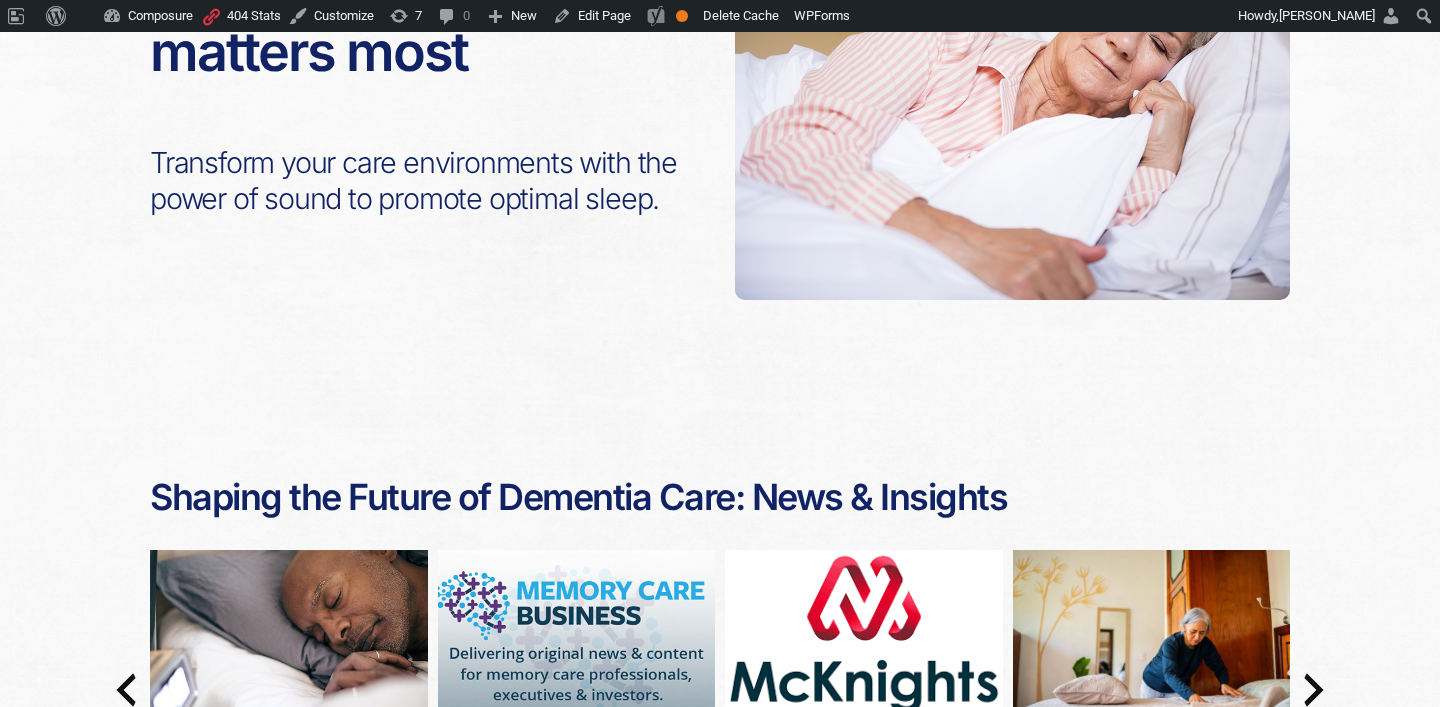 scroll, scrollTop: 0, scrollLeft: 0, axis: both 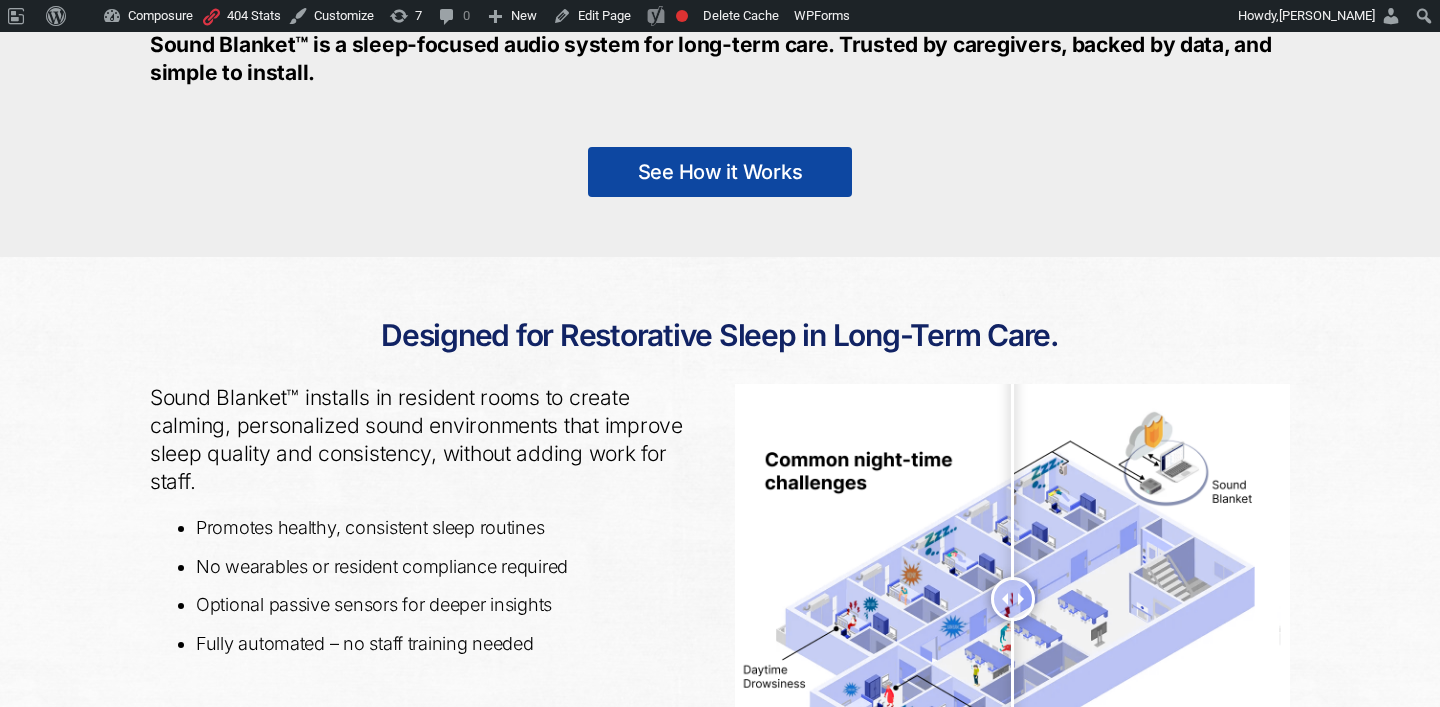 click on "See How it Works" at bounding box center [720, 172] 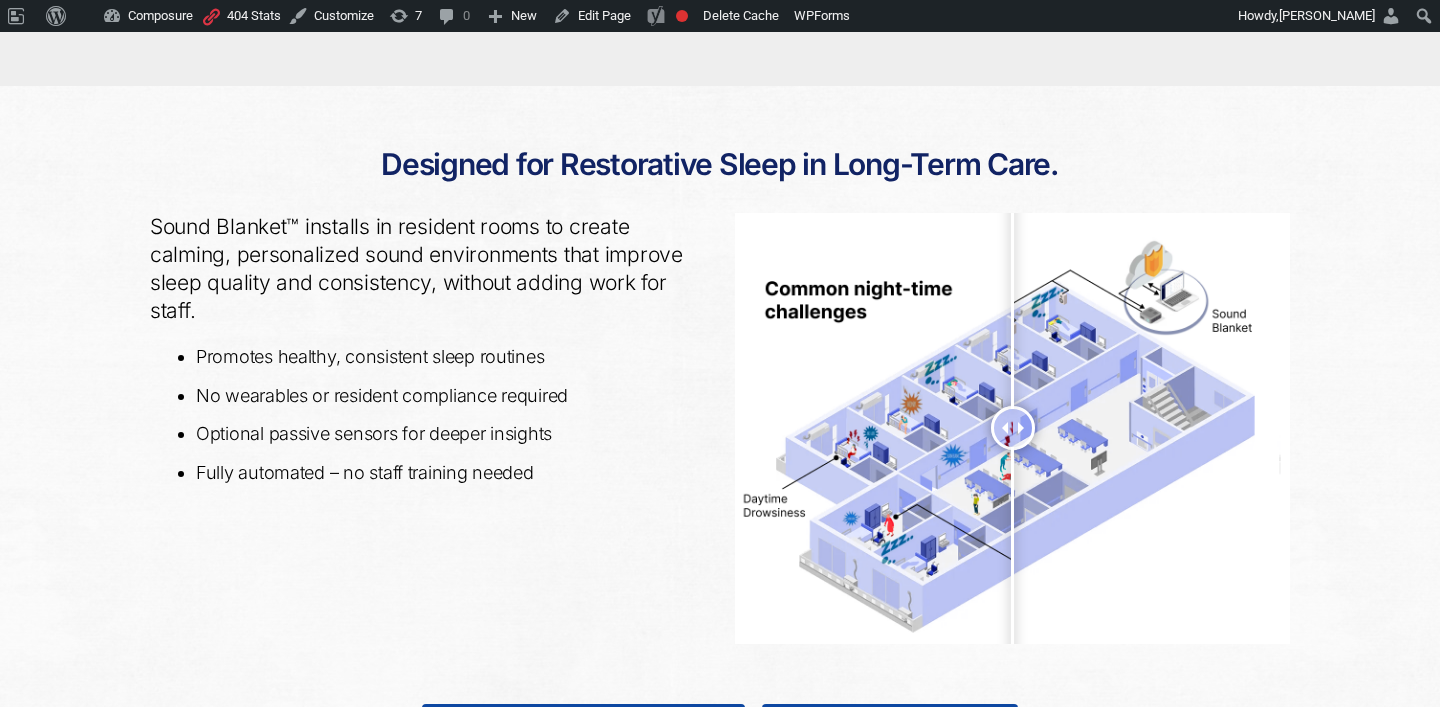 scroll, scrollTop: 808, scrollLeft: 0, axis: vertical 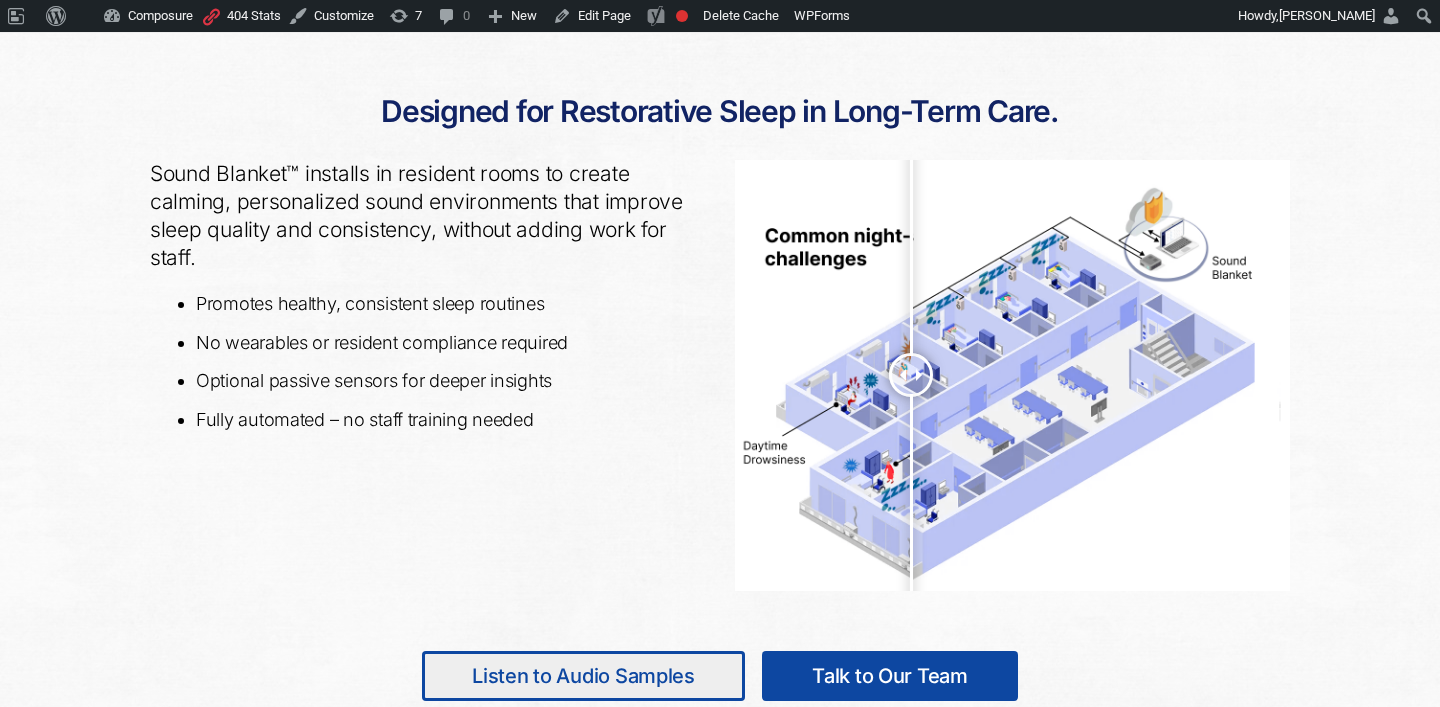 click on "Listen to Audio Samples     Talk to Our Team" at bounding box center [720, 676] 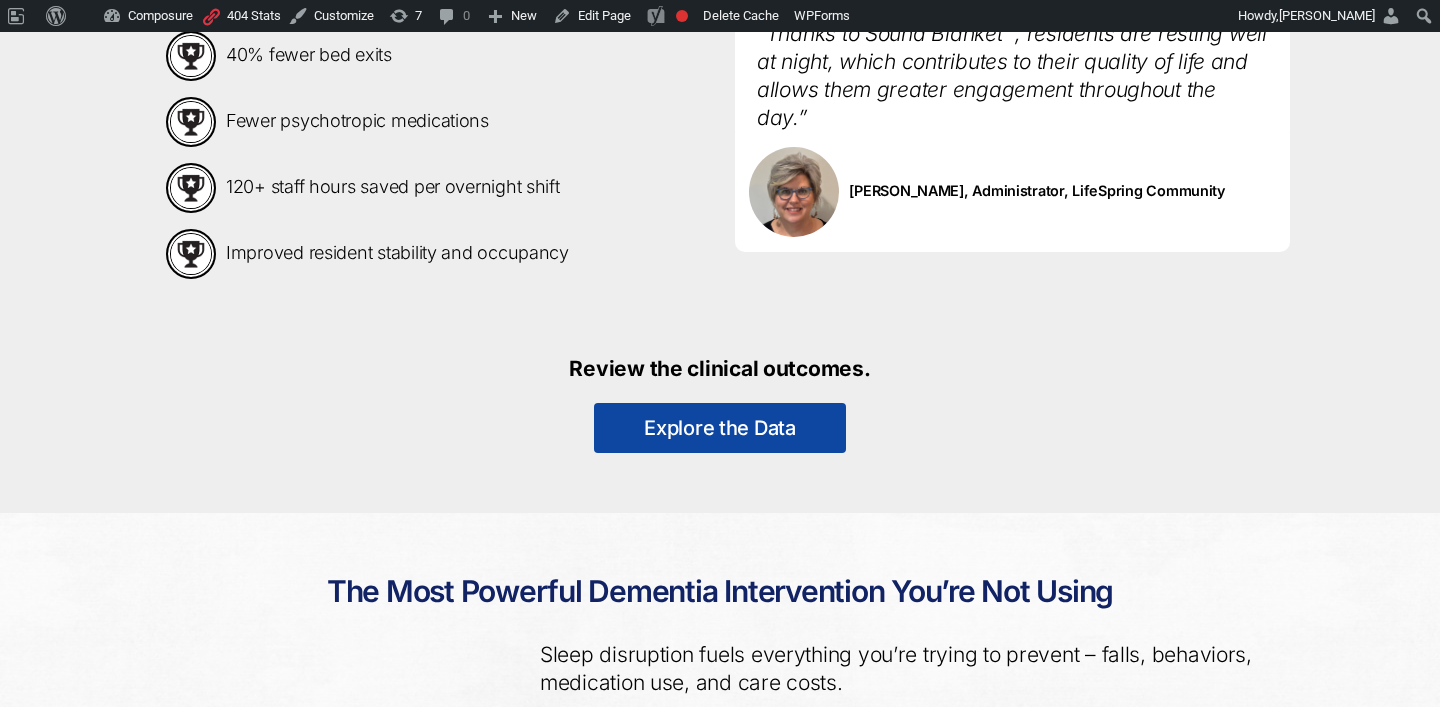 scroll, scrollTop: 1804, scrollLeft: 0, axis: vertical 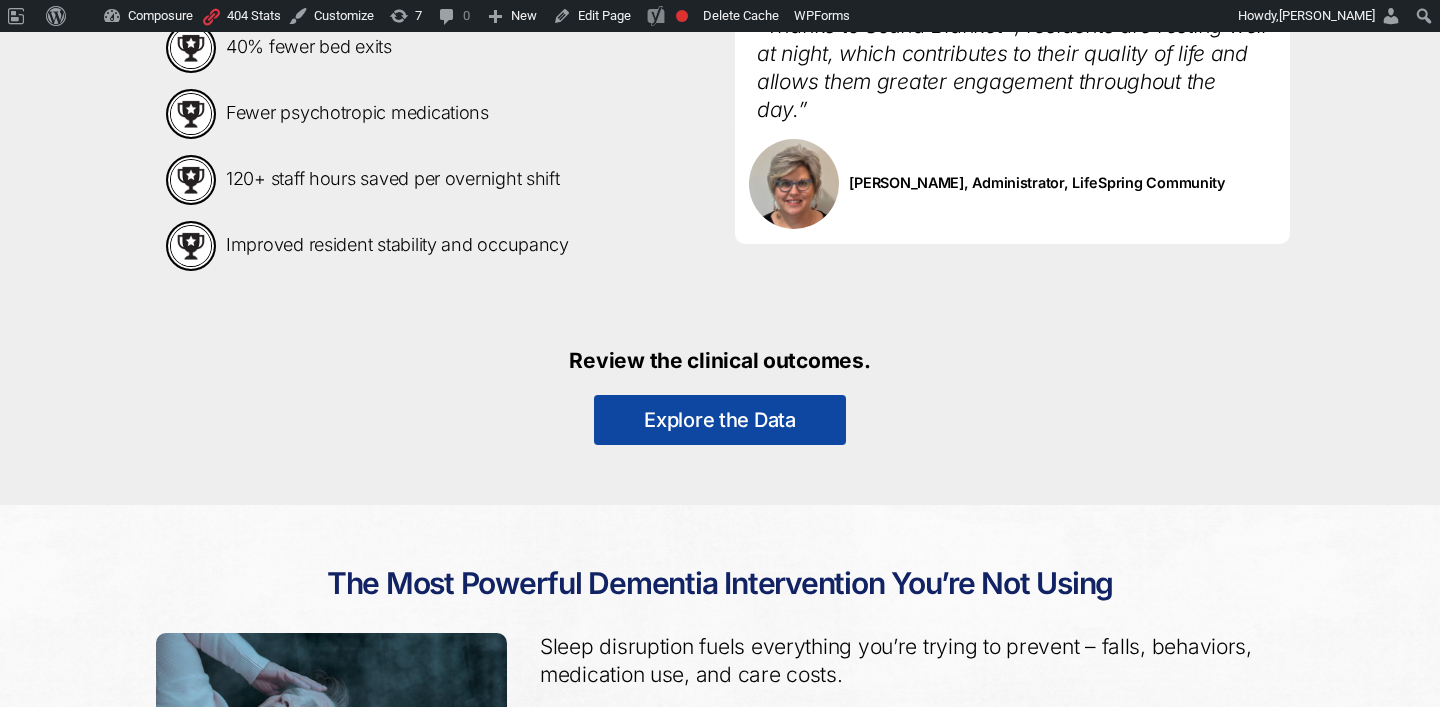 click on "Explore the Data" at bounding box center [720, 420] 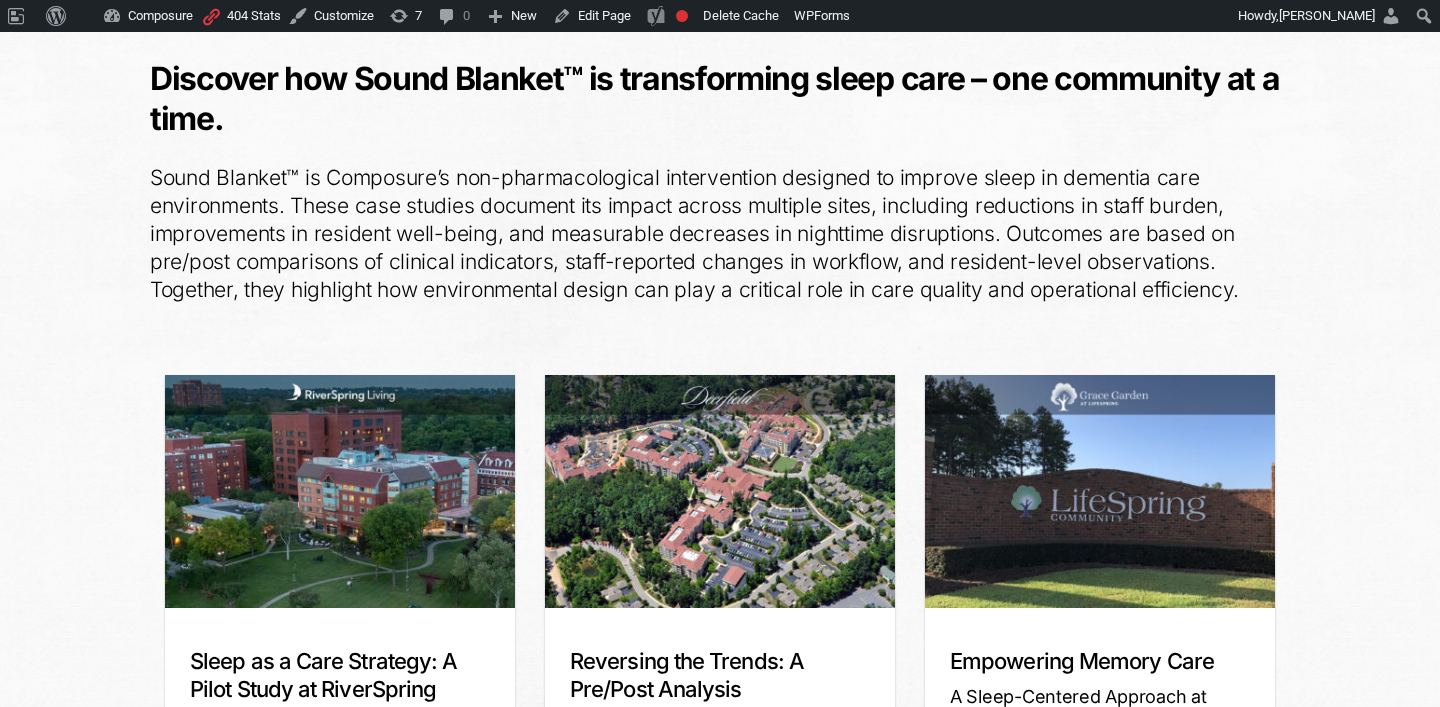 scroll, scrollTop: 231, scrollLeft: 0, axis: vertical 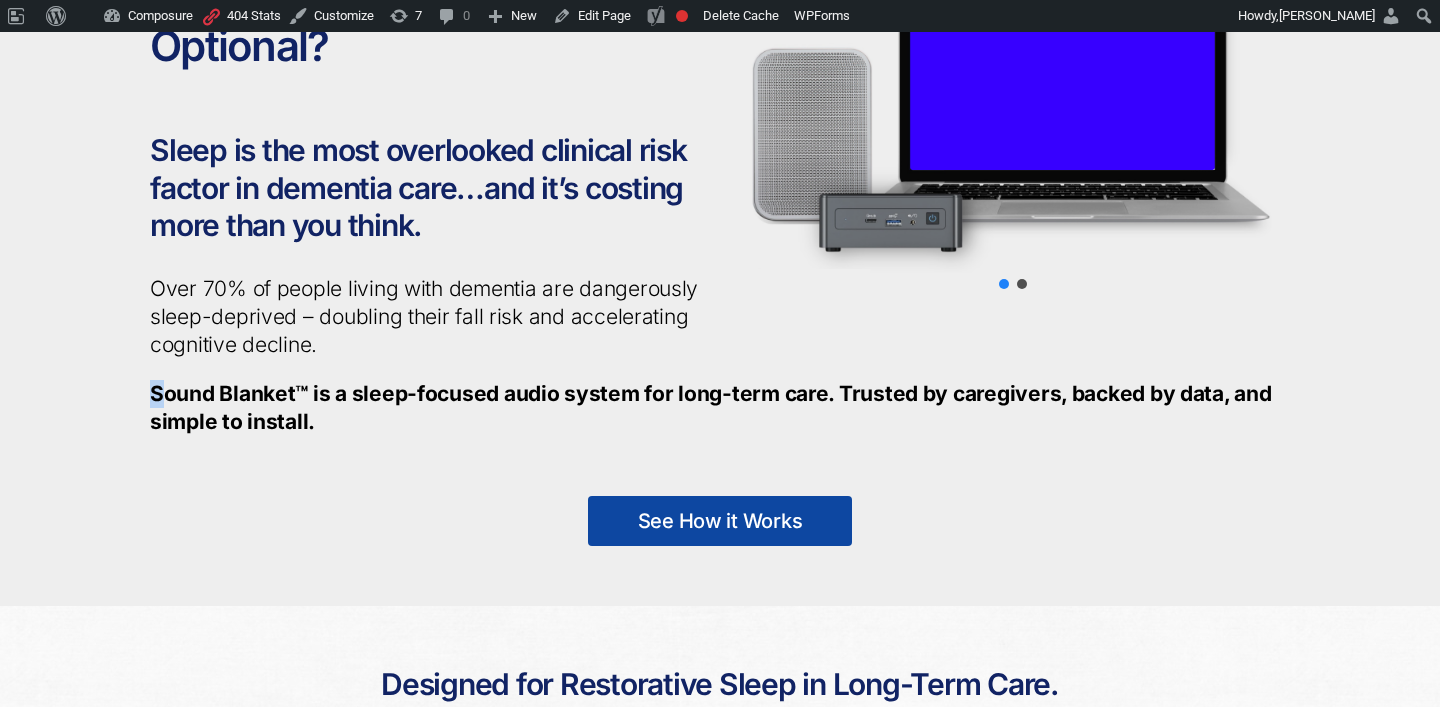 drag, startPoint x: 160, startPoint y: 388, endPoint x: 141, endPoint y: 396, distance: 20.615528 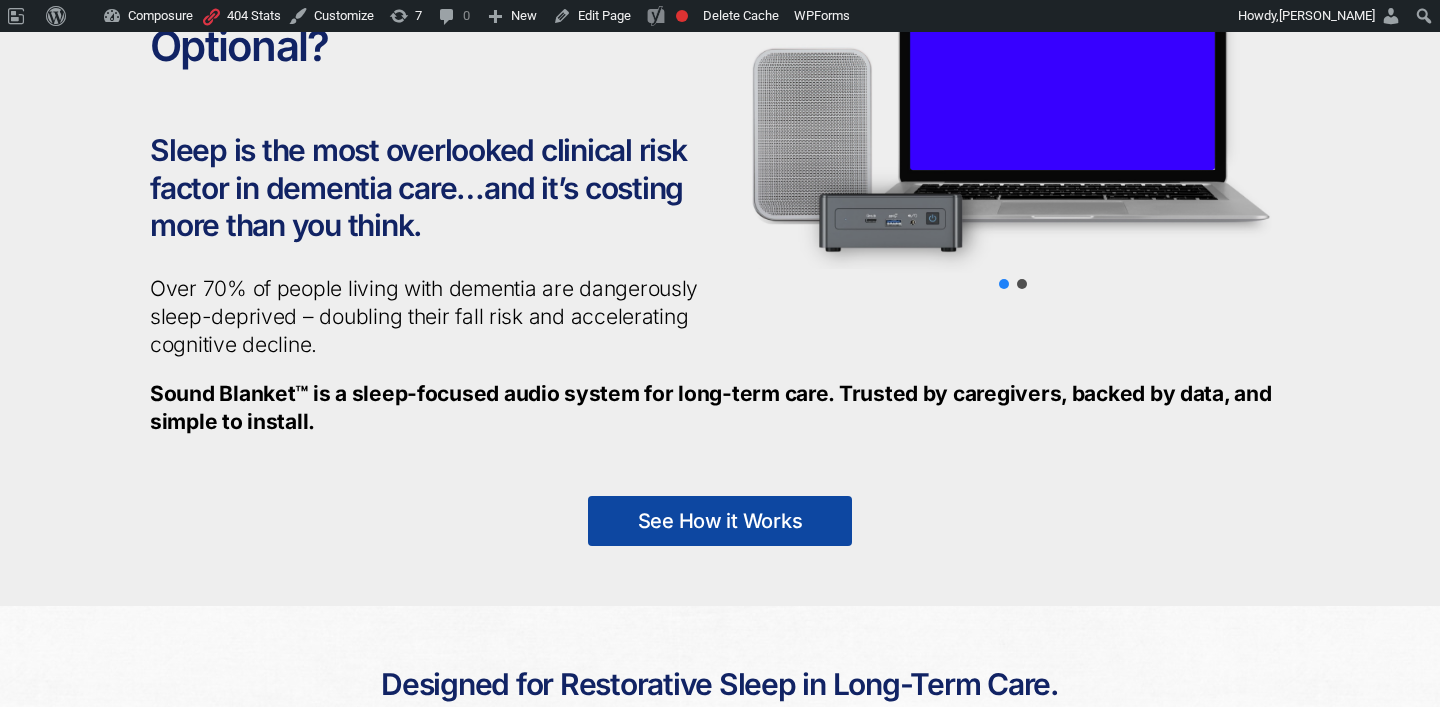 click on "Sound Blanket™ is a sleep-focused audio system for long-term care. Trusted by caregivers, backed by data, and simple to install." at bounding box center (711, 407) 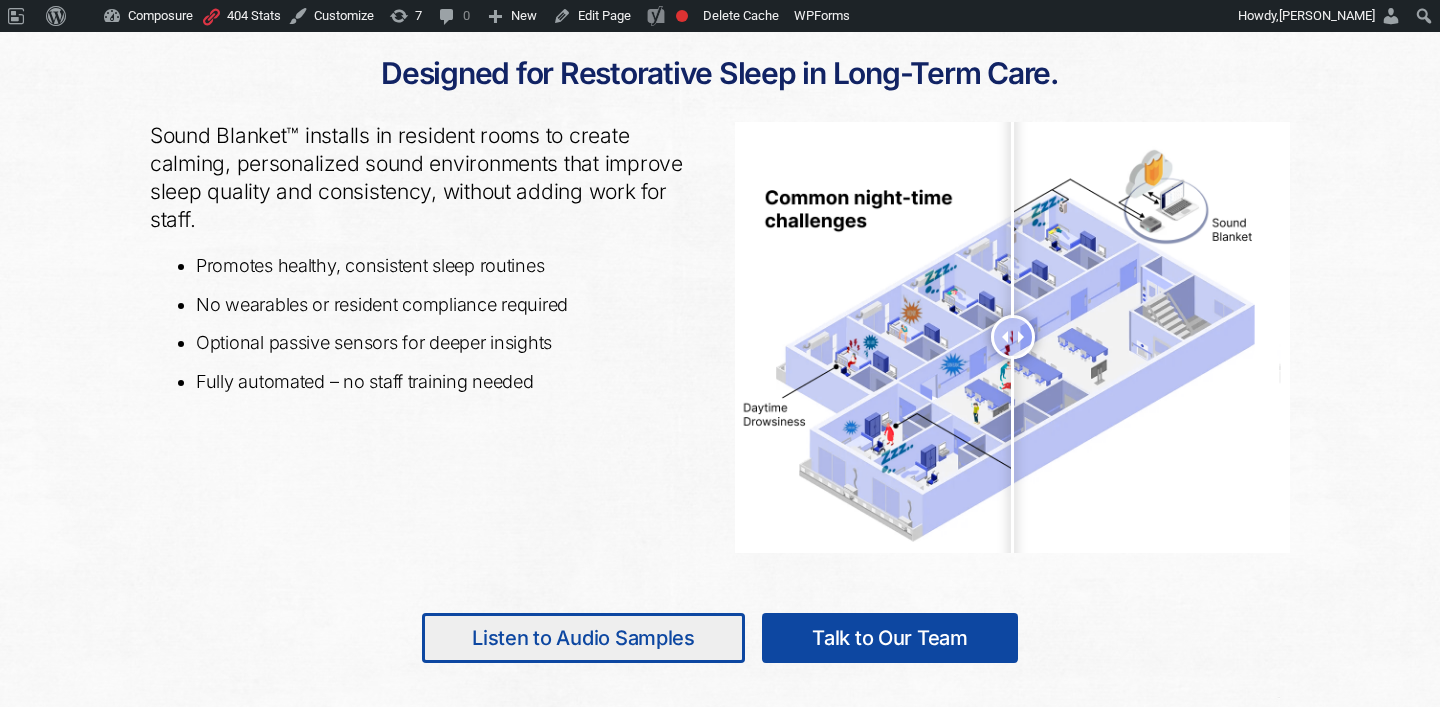 scroll, scrollTop: 850, scrollLeft: 0, axis: vertical 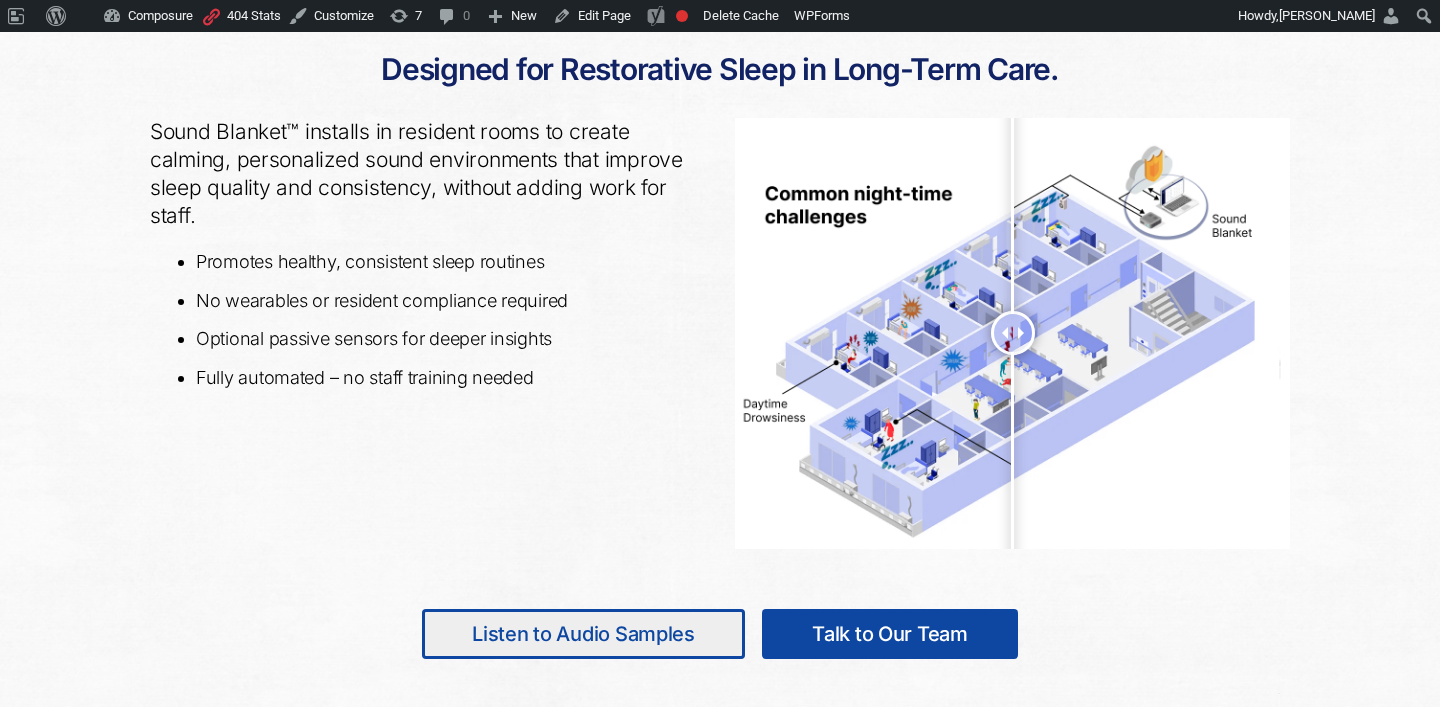 click on "Listen to Audio Samples" at bounding box center [583, 634] 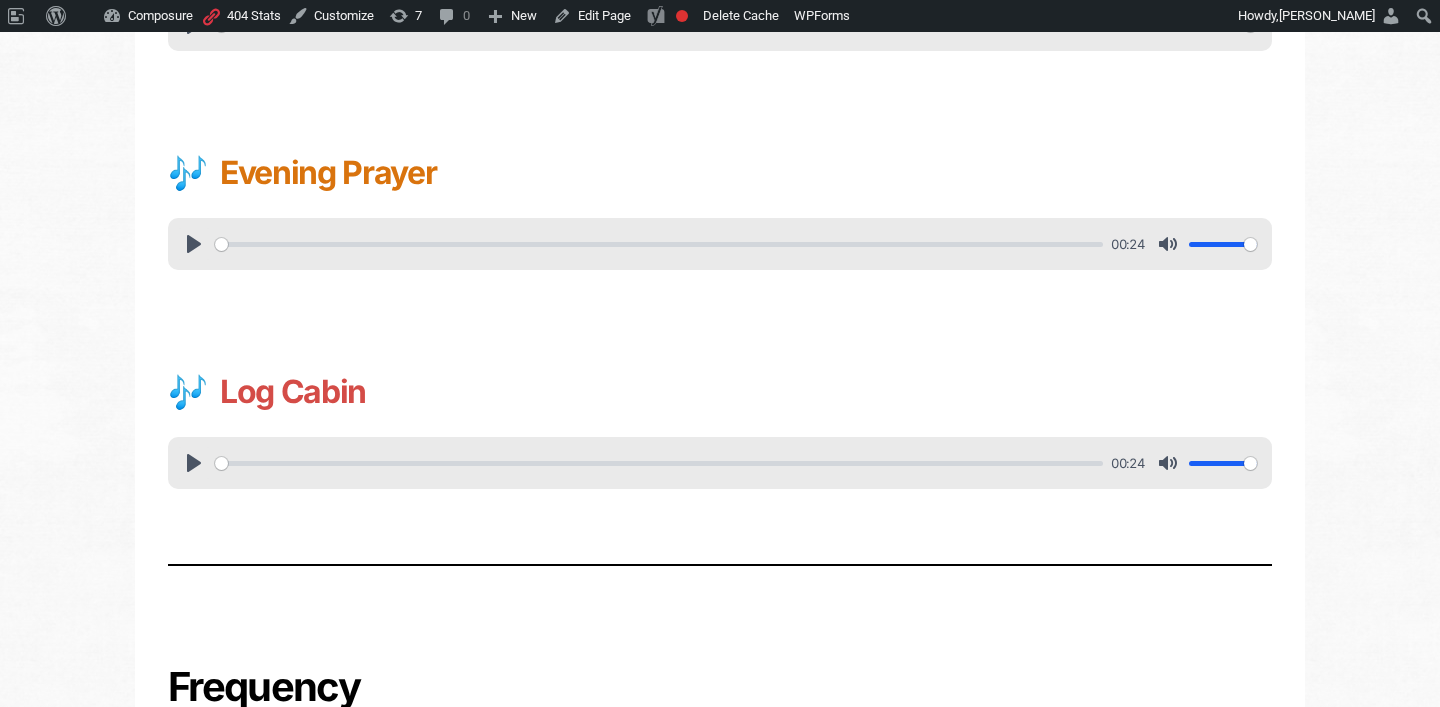 scroll, scrollTop: 0, scrollLeft: 0, axis: both 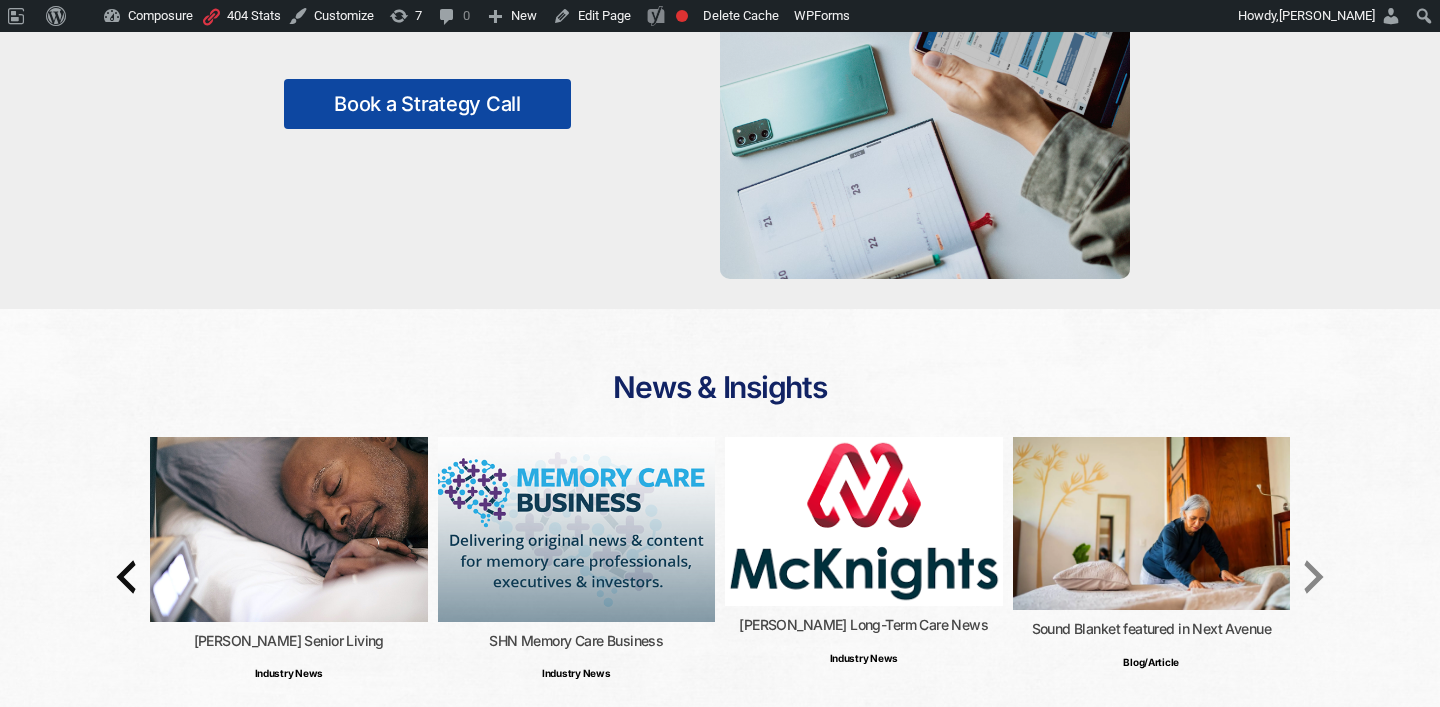 click 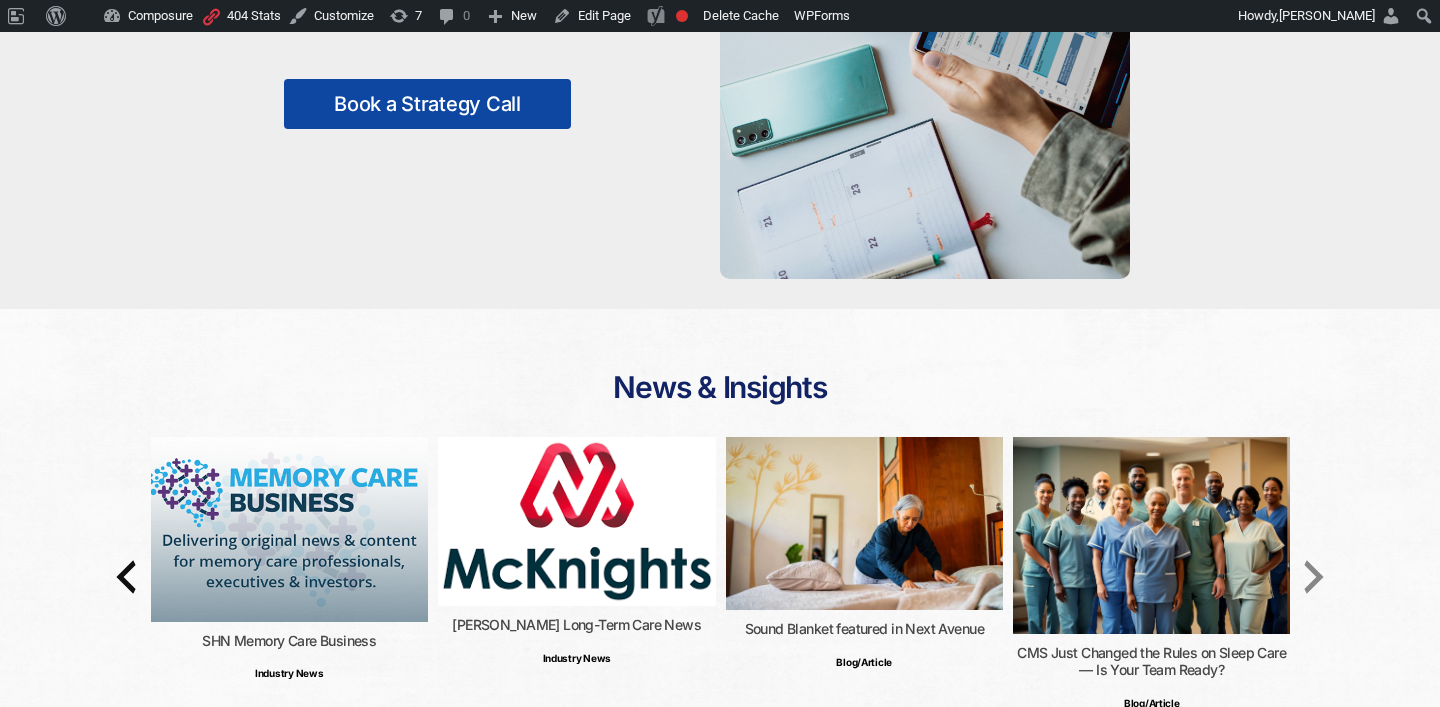 click 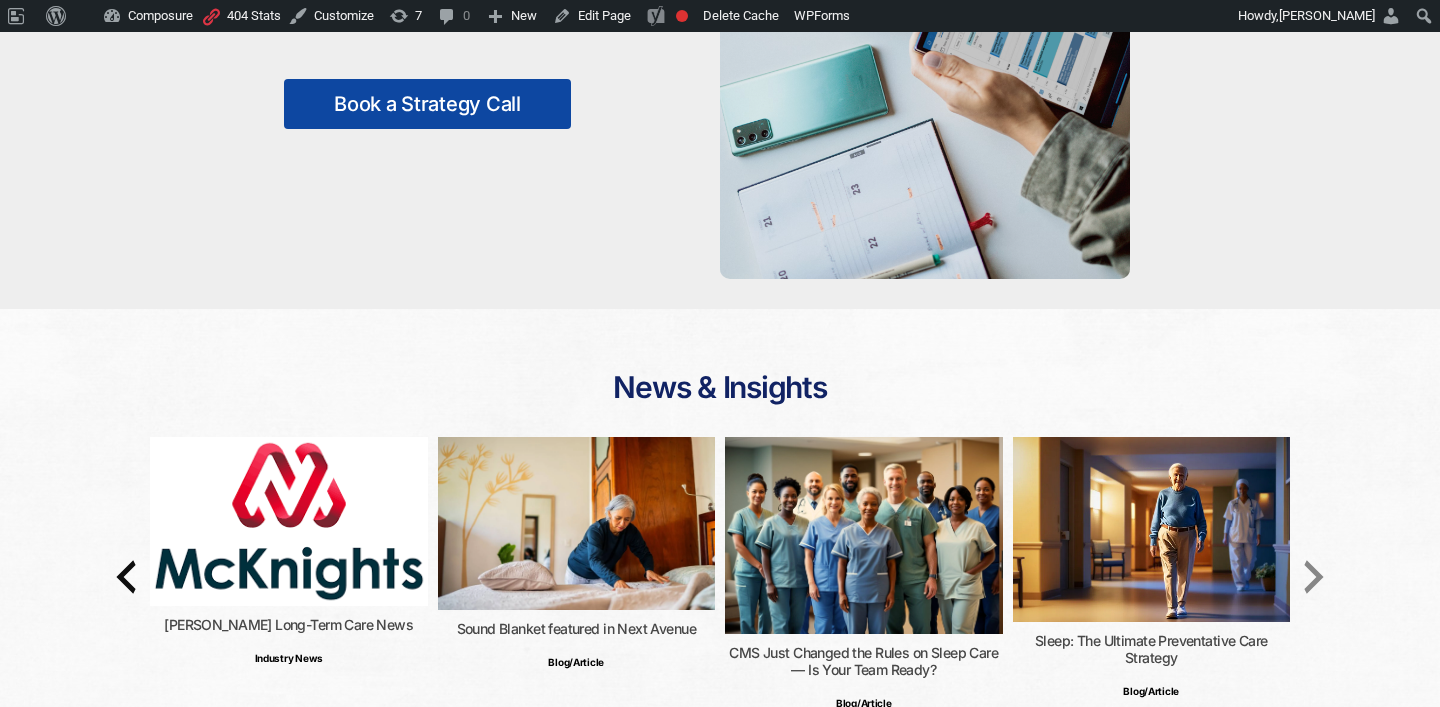 click 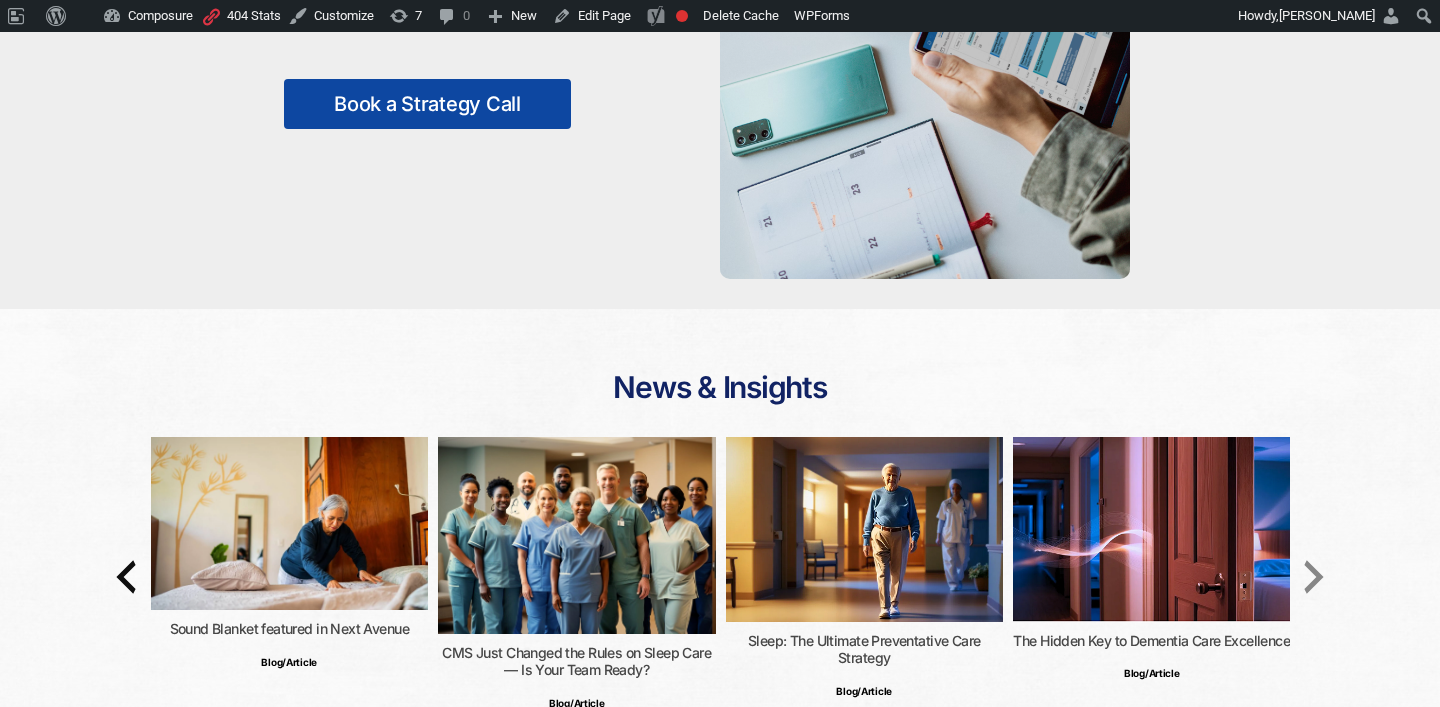 type 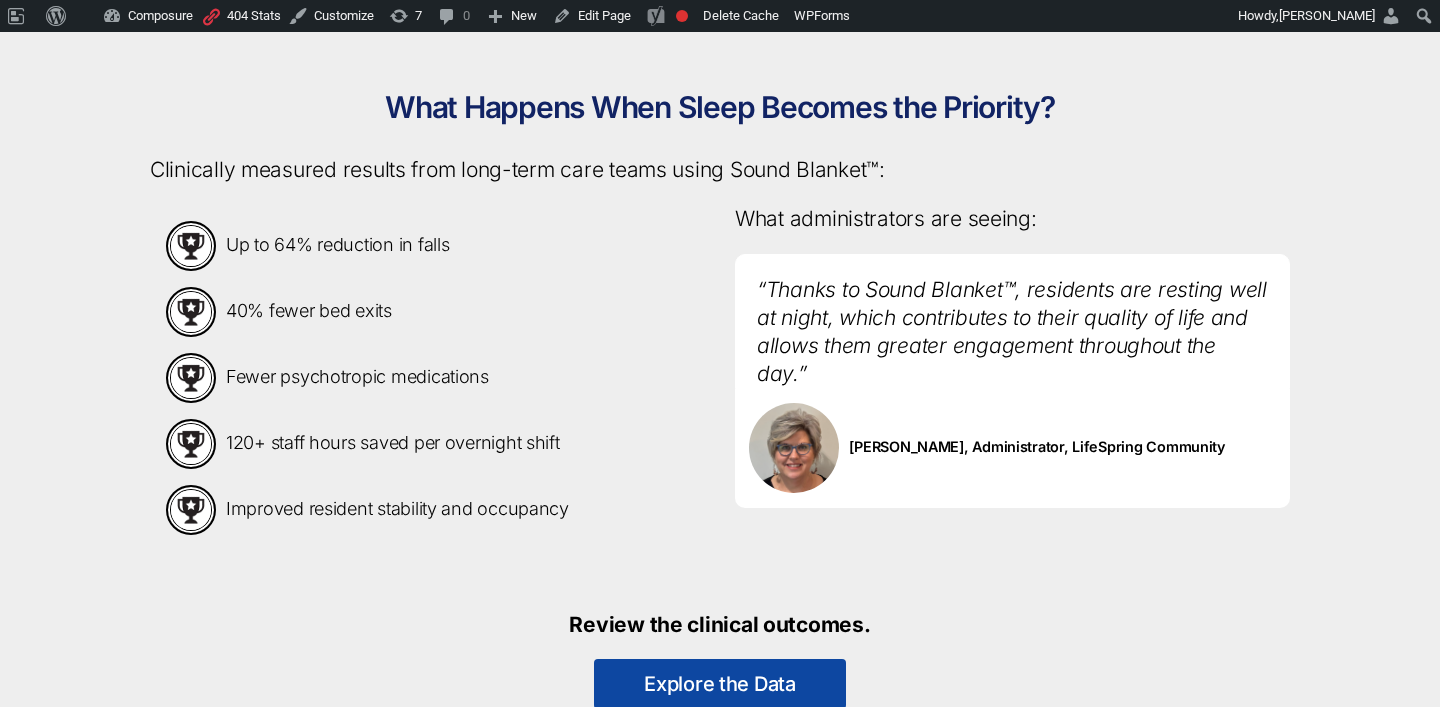 scroll, scrollTop: 1544, scrollLeft: 0, axis: vertical 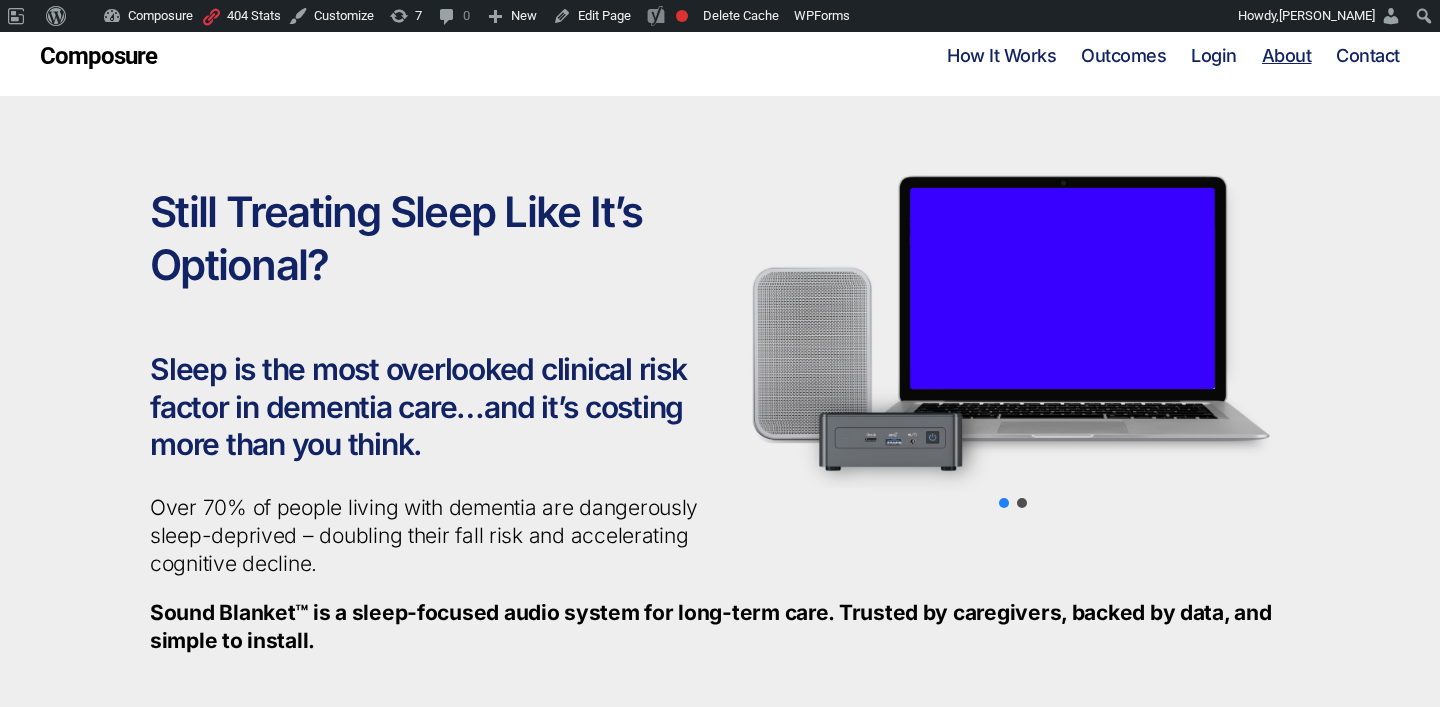 click on "About" at bounding box center (1287, 56) 